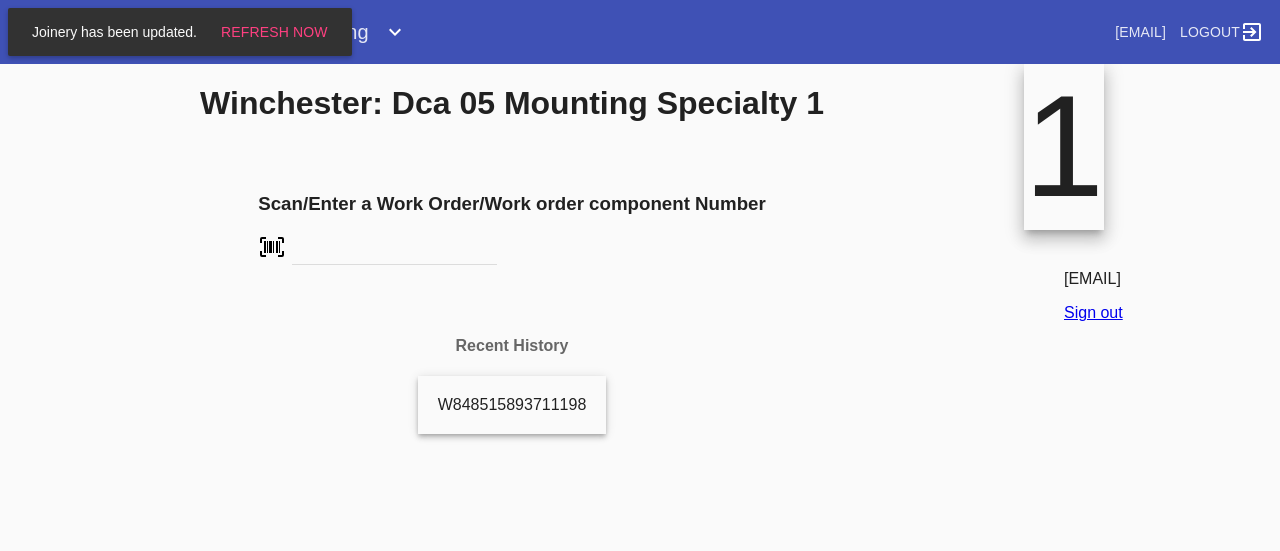 scroll, scrollTop: 0, scrollLeft: 0, axis: both 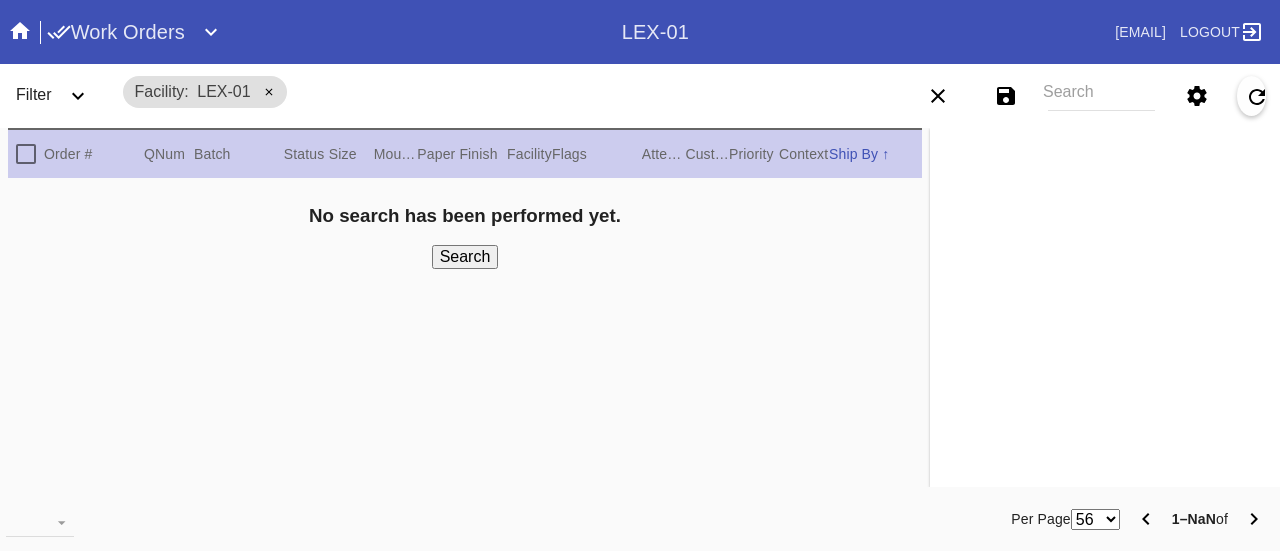 click 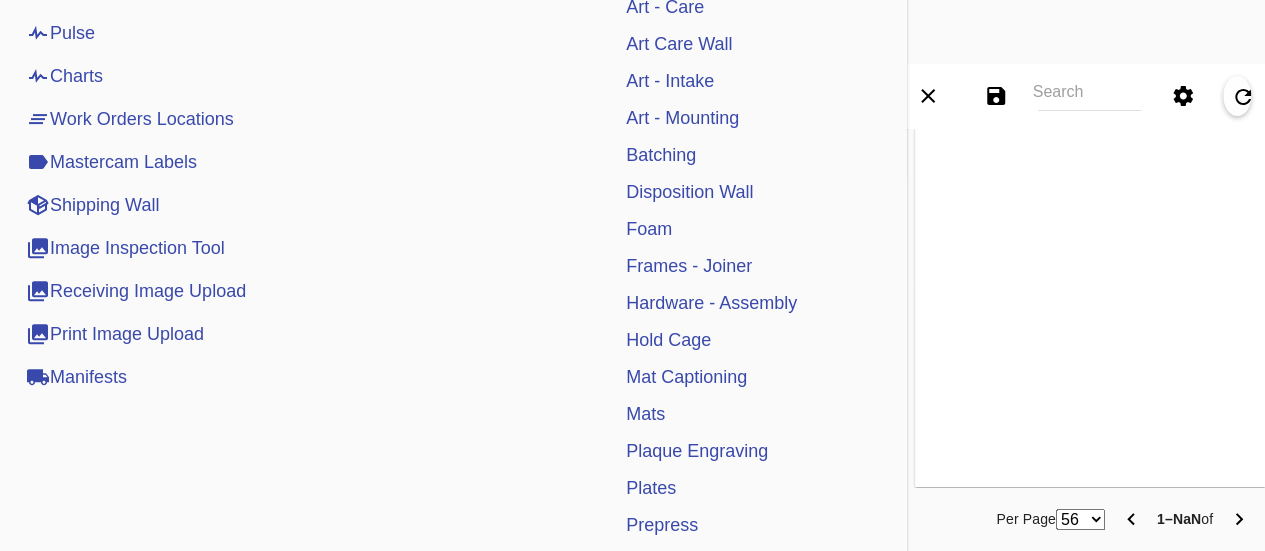 scroll, scrollTop: 500, scrollLeft: 0, axis: vertical 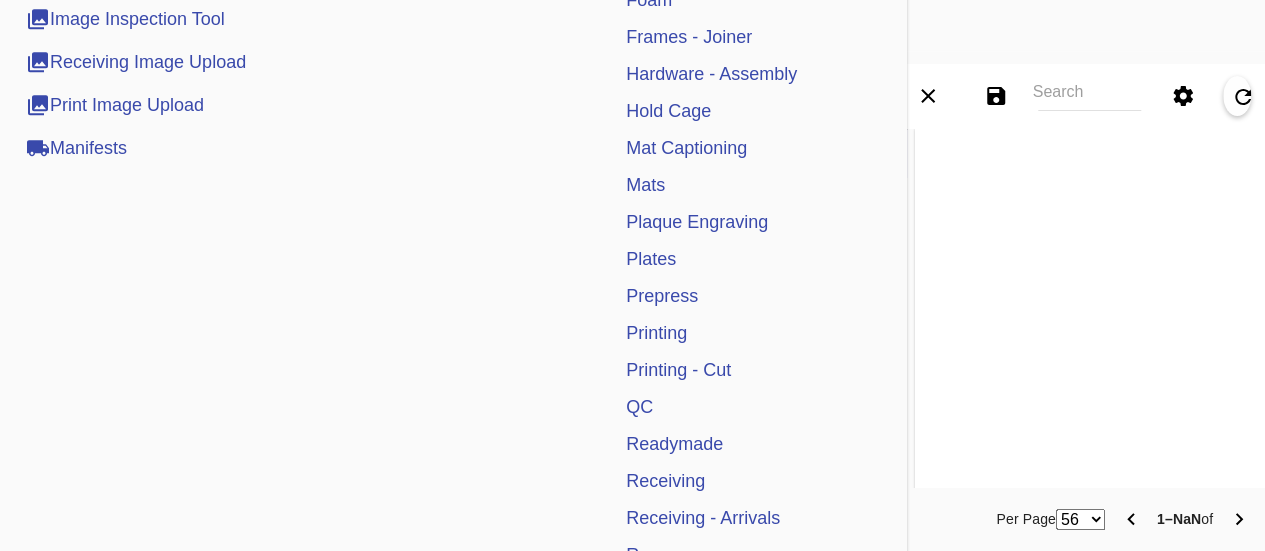 click on "Receiving" at bounding box center [665, 481] 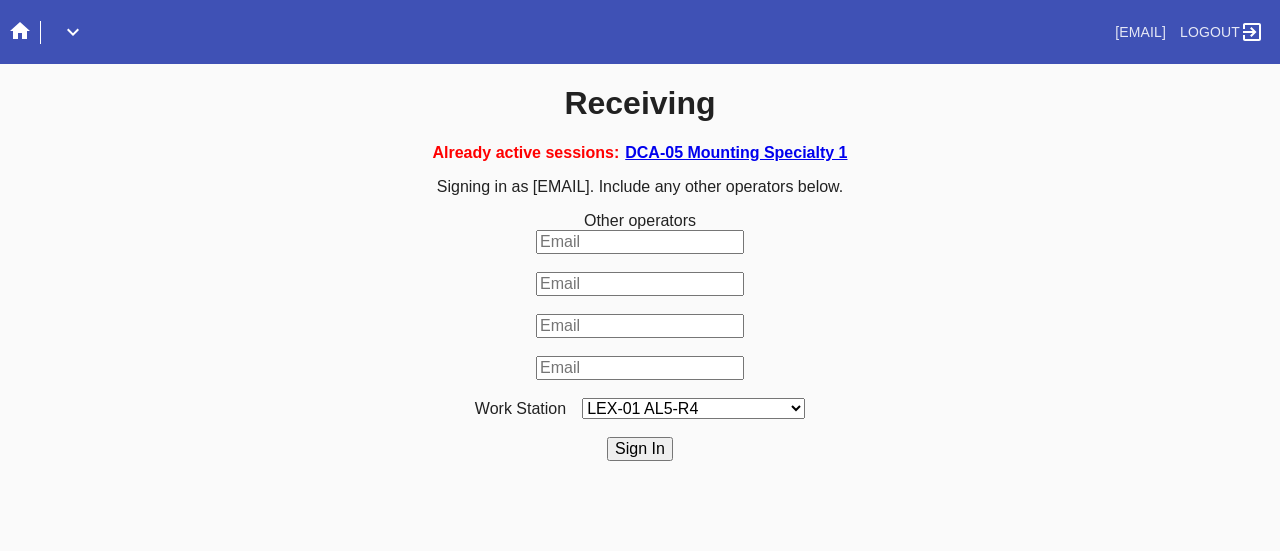 scroll, scrollTop: 0, scrollLeft: 0, axis: both 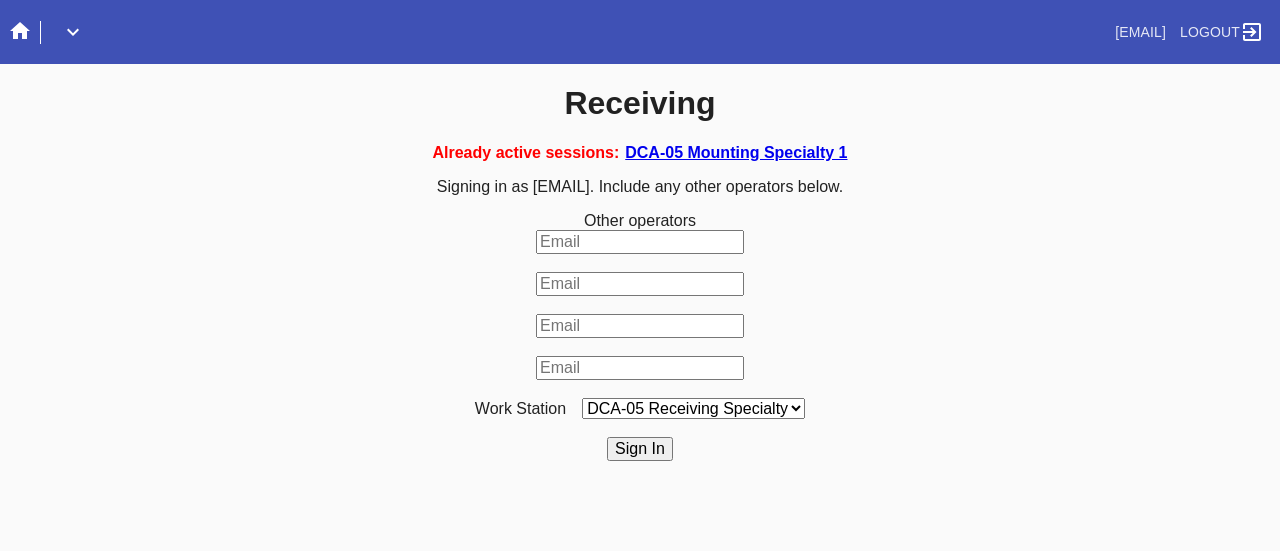 click on "LEX-01 AL5-R4
LEX-01 AL1-R1
LEX-01 AL5-R2
DCA-05 Receiving O
LEX-01 AL5-R5
LAS-01 Art Cell 4 - R1
LEX-01 AL1-R2
LEX-01 AL1-R3
LEX-01 AL5-R3
LEX-01 AL5-R6
LEX-01 AL1-R4
LEX-01 AC1-R1
LAS-01 Art Cell 1 - R1
LEX-01 AL4-R1
LEX-01 AC2-R1
DCA-05 Receiving Specialty
LEX-01 AL4-R2
LEX-01 AC3-R1
LAS-01 Art Cell 5 - R1
LEX-01 AC4-R1
LAS-01 Art Cell 2 - R1
LAS-01 Art Cell 6 - R1
LAS-01 Art Cell 8 - R1
LEX-01 AL2-R1
LAS-01 Art Cell 3 - R1
DCA-05 Receiving A
DCA-05 Receiving B
DCA-05 Receiving C
DCA-05 Receiving D
LEX-01 AL2-R2
DCA-05 Receiving E
DCA-05 Receiving F
DCA-05 Receiving G
DCA-05 Receiving H
LAS-01 Art Cell 7 - R1
LEX-01 AL3-R1
LEX-01 AL3-R2
LEX-01 AL3-R3
LEX-01 AL3-R4
LEX-01 AL5-R1" at bounding box center (693, 408) 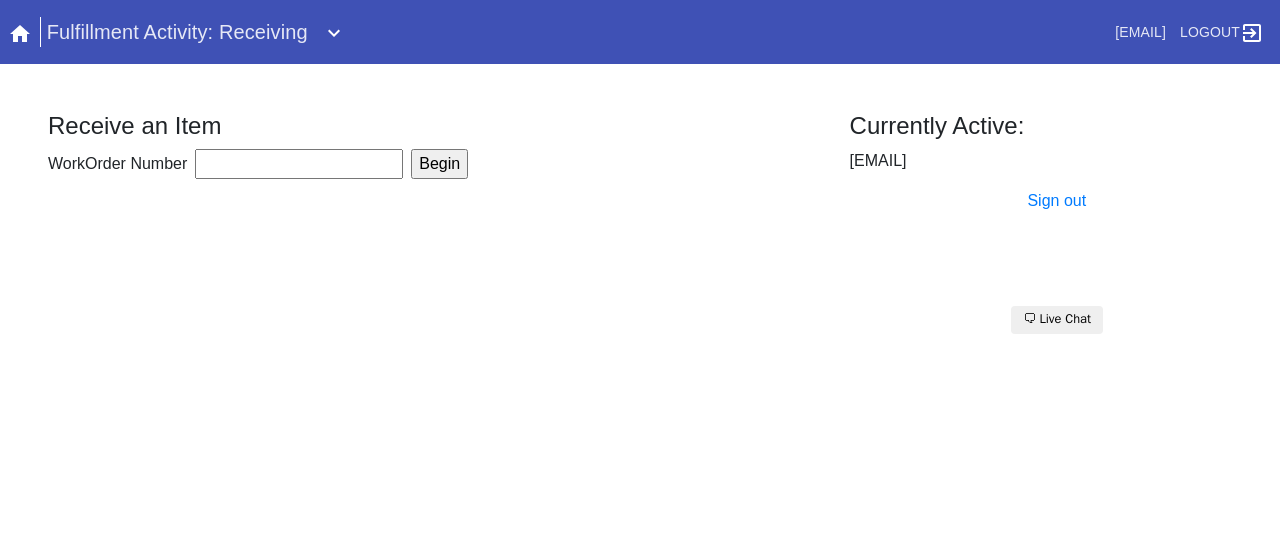scroll, scrollTop: 0, scrollLeft: 0, axis: both 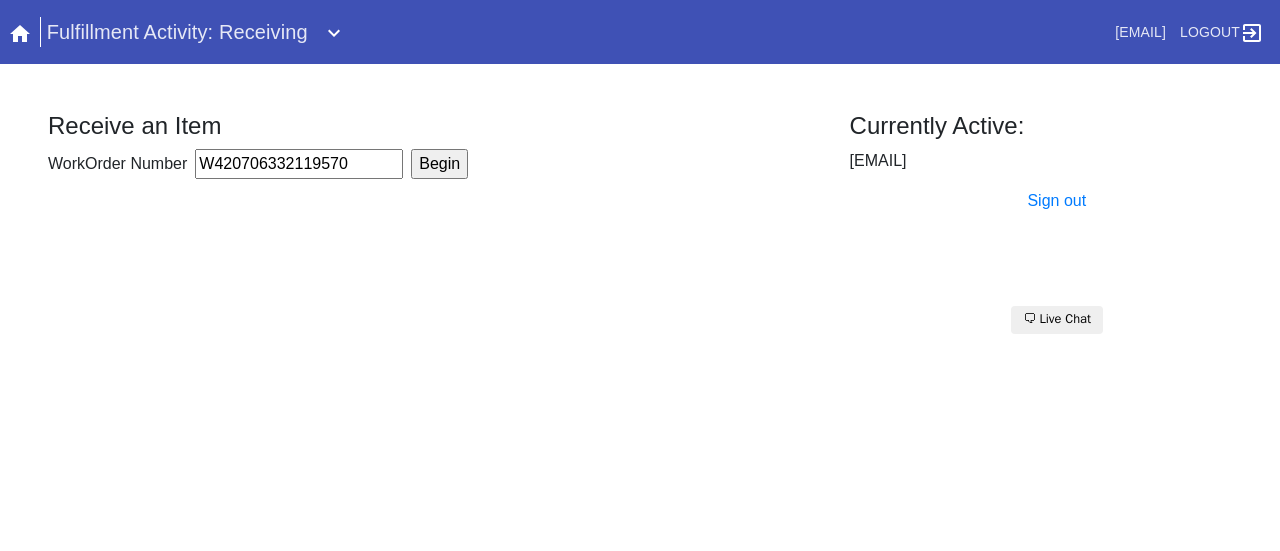 type on "W420706332119570" 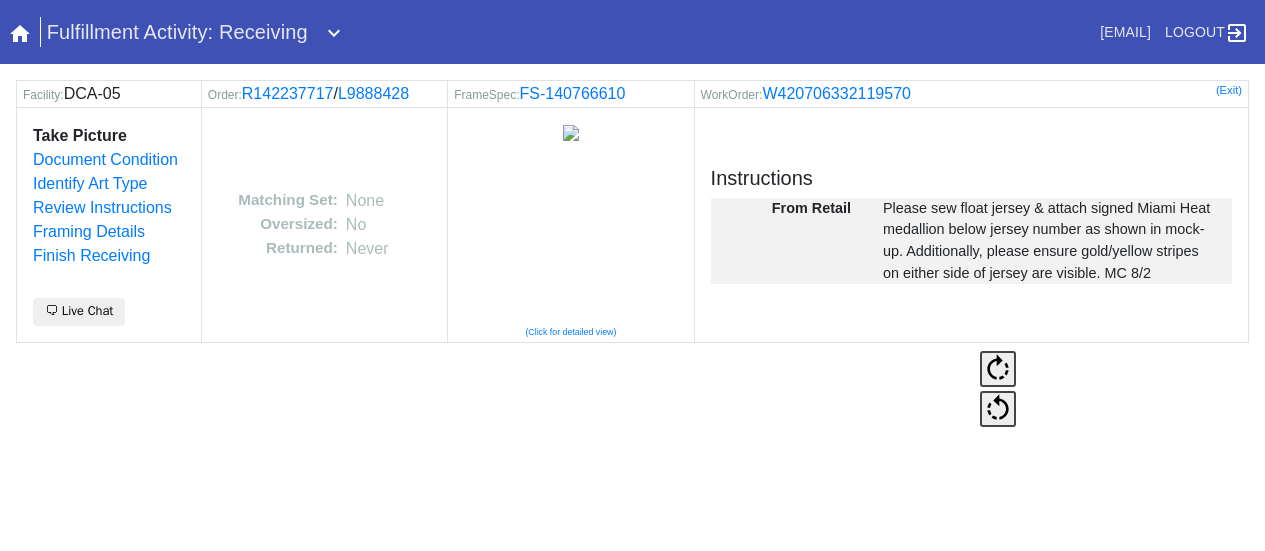 scroll, scrollTop: 0, scrollLeft: 0, axis: both 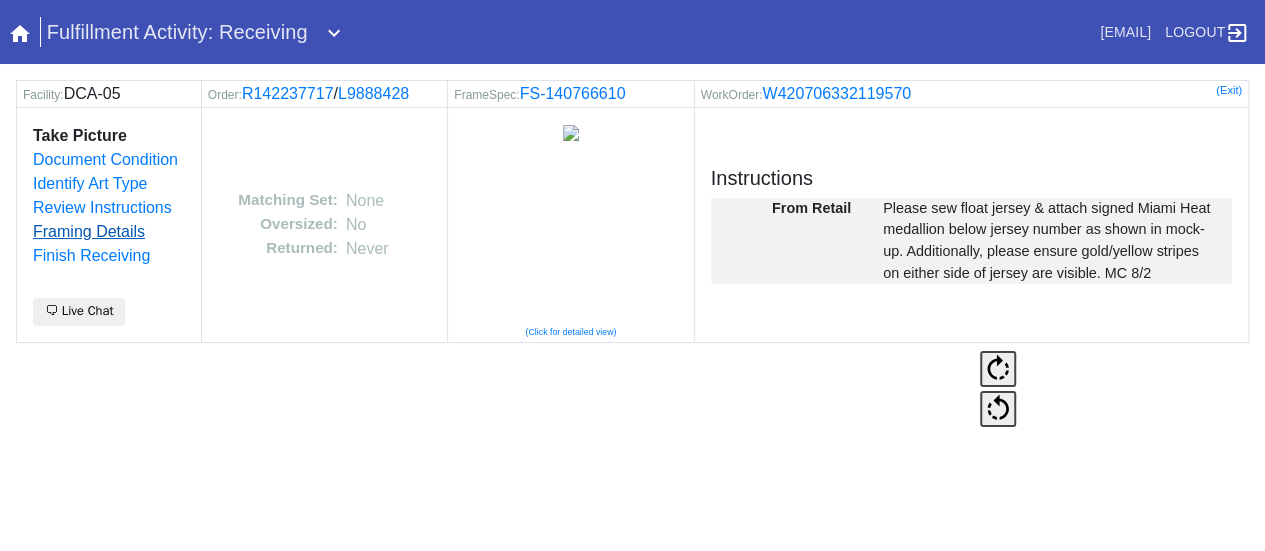 click on "Framing Details" at bounding box center [89, 231] 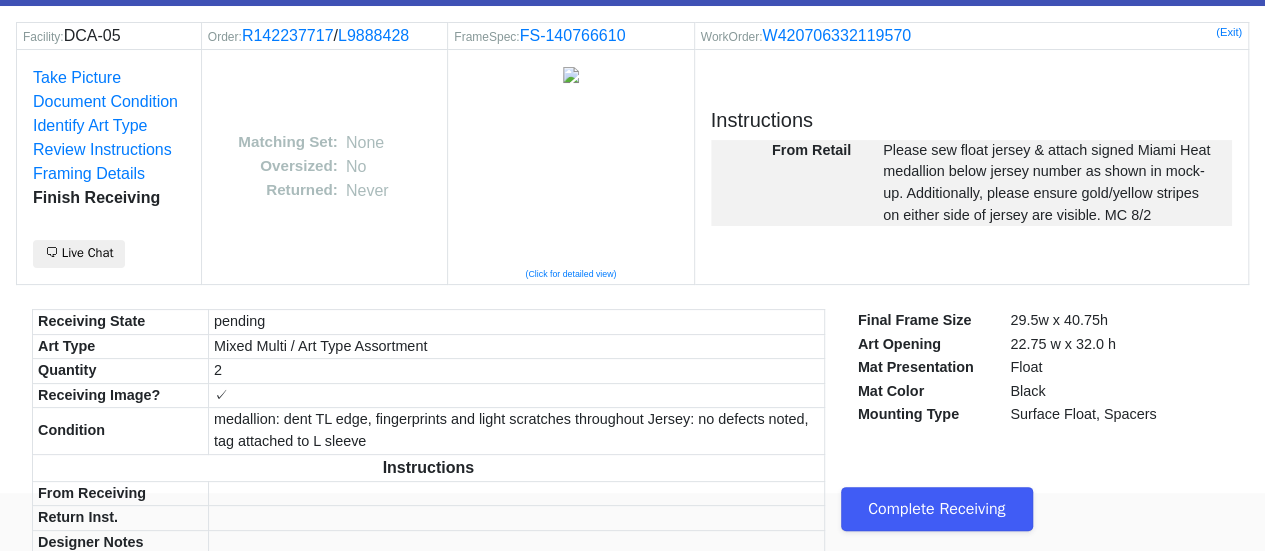 scroll, scrollTop: 84, scrollLeft: 0, axis: vertical 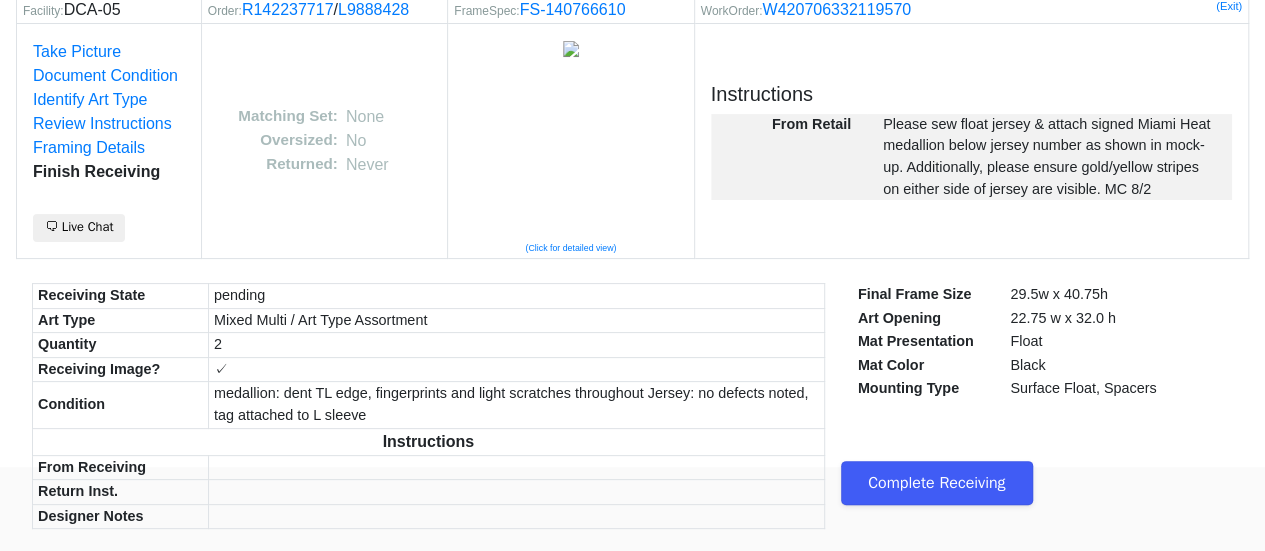 click on "Complete Receiving" at bounding box center [937, 483] 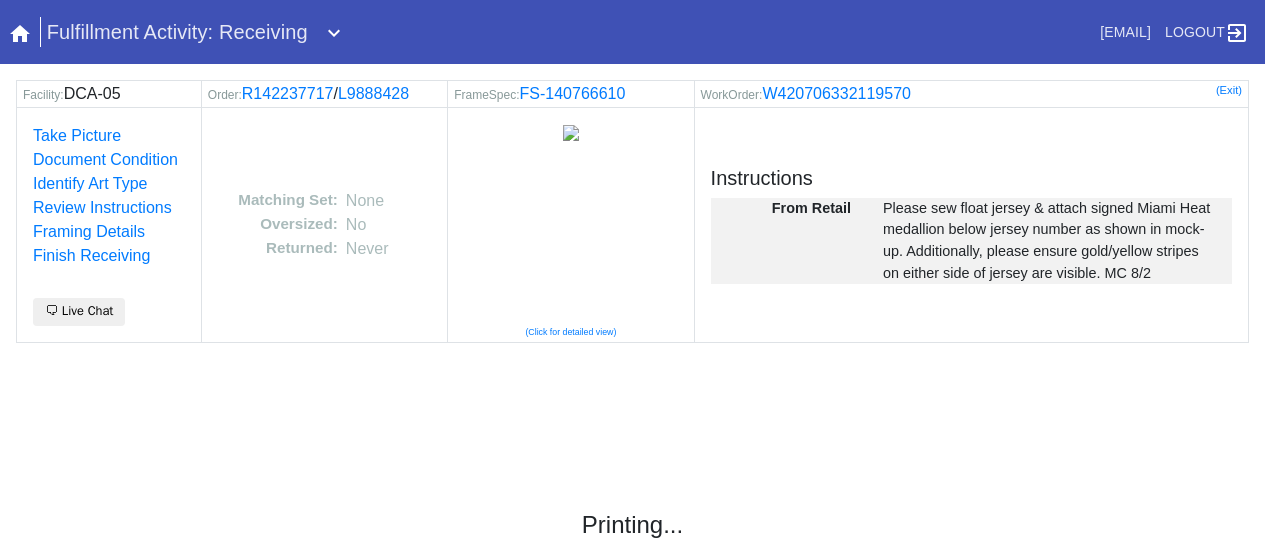 scroll, scrollTop: 0, scrollLeft: 0, axis: both 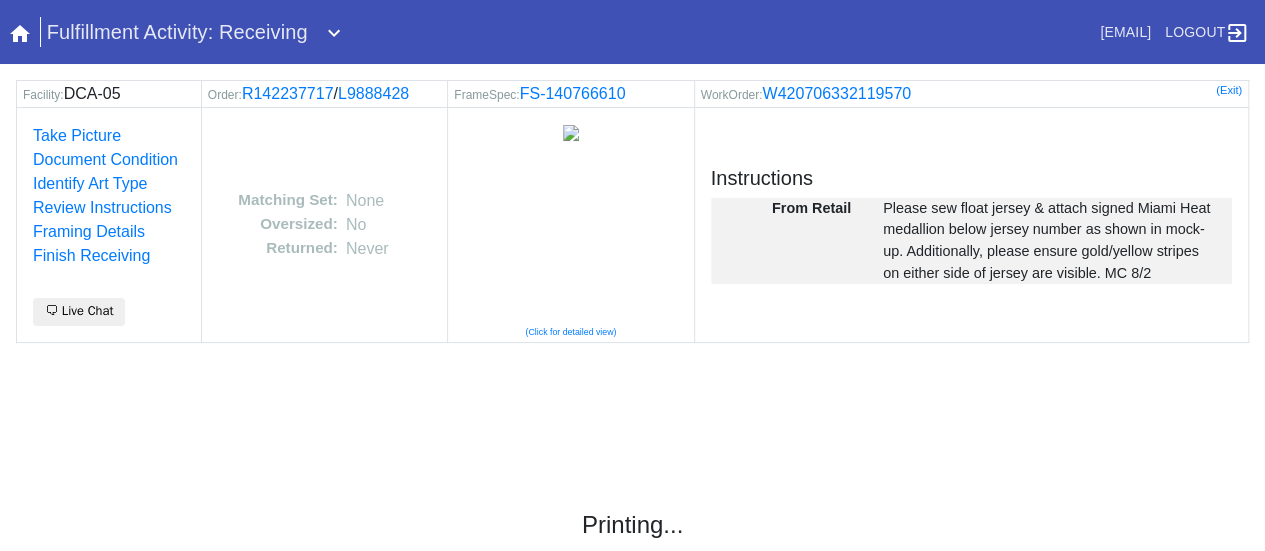 click on "Facility: DCA-05 Order: R142237717 / L9888428 FrameSpec: FS-140766610 WorkOrder: W420706332119570 (Exit) Take Picture Document Condition Identify Art Type Review Instructions Framing Details Finish Receiving 🗨 Live Chat Matching Set: None Oversized: No Returned: Never (Click for detailed view) Instructions From Retail Please sew float jersey & attach signed [CITY] Heat medallion below jersey number as shown in mock-up. Additionally, please ensure gold/yellow stripes on either side of jersey are visible. MC 8/2 Printing... If you are not returned to the Receiving tool after printing is complete, please click here to receive another item." at bounding box center [632, 362] 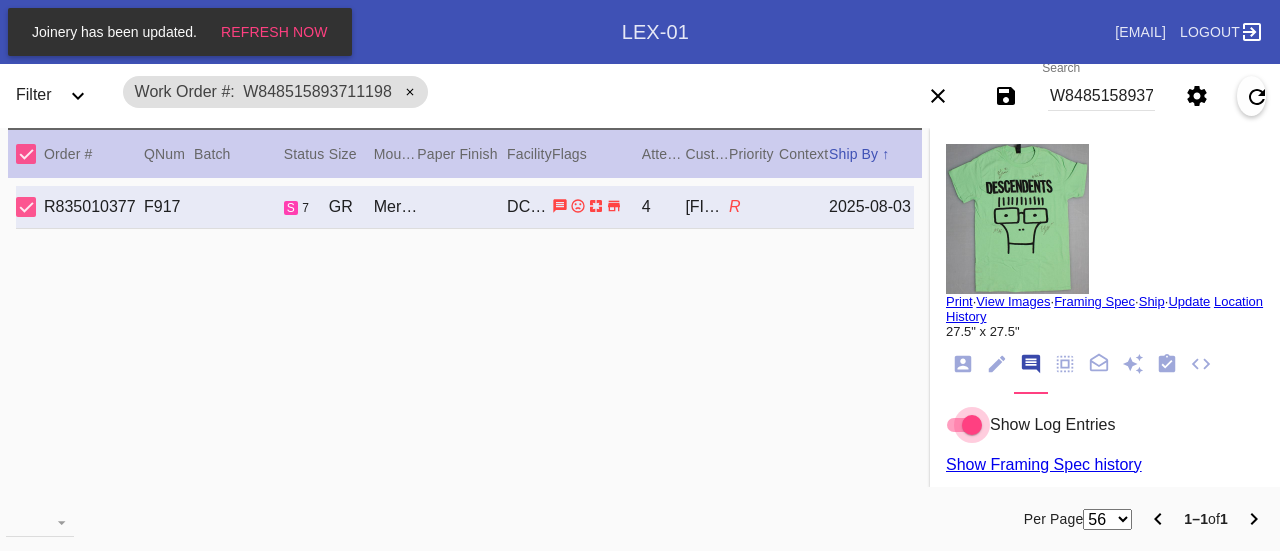 scroll, scrollTop: 0, scrollLeft: 0, axis: both 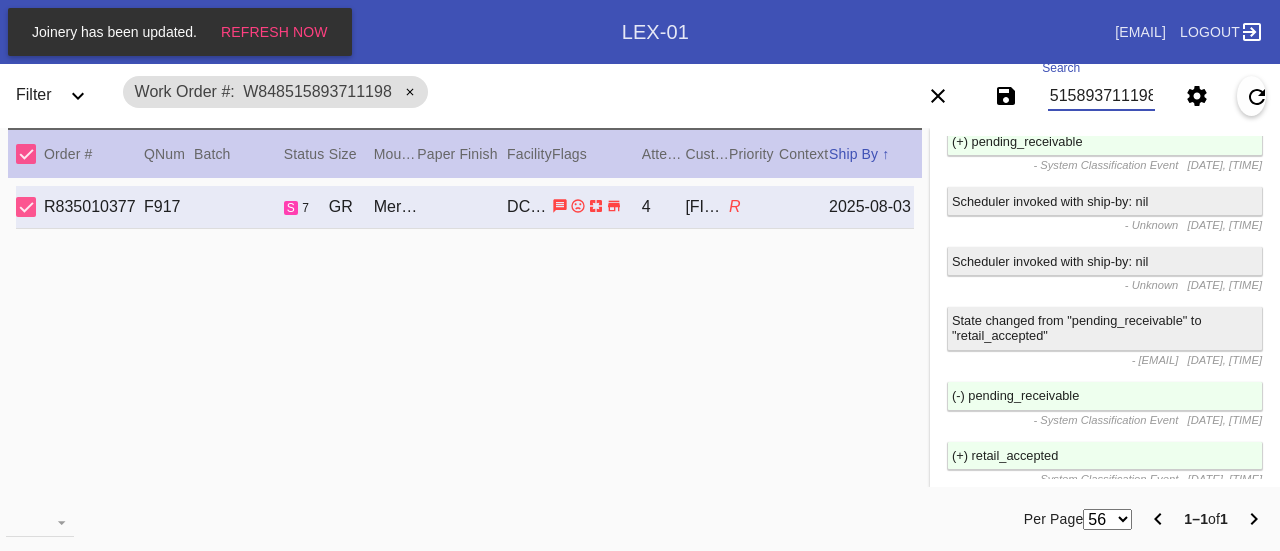 drag, startPoint x: 1049, startPoint y: 94, endPoint x: 1279, endPoint y: 81, distance: 230.3671 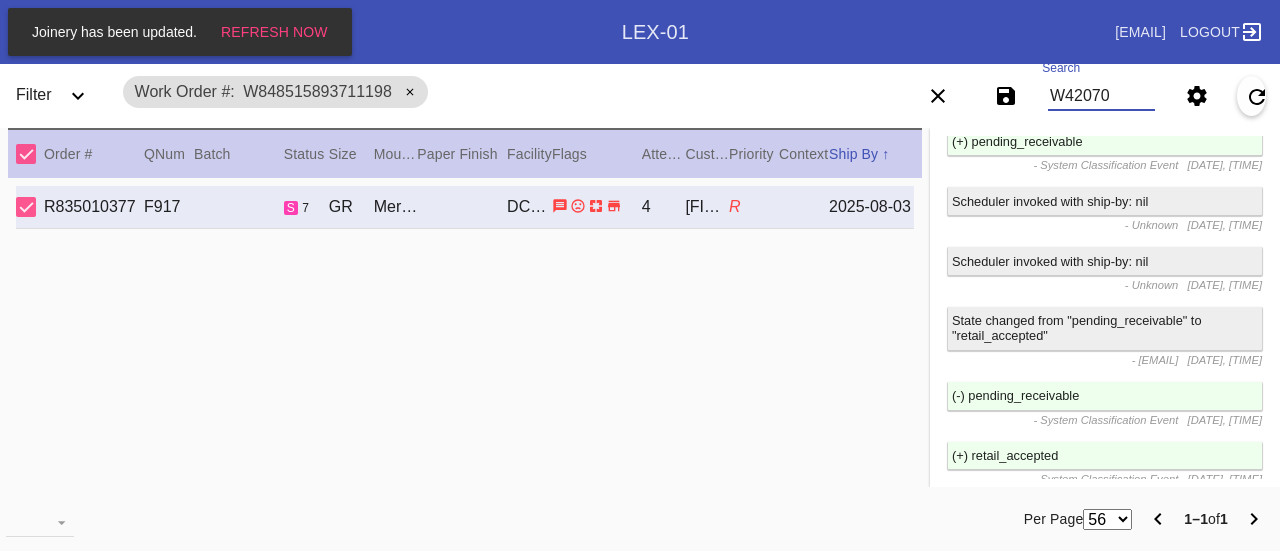 scroll, scrollTop: 0, scrollLeft: 0, axis: both 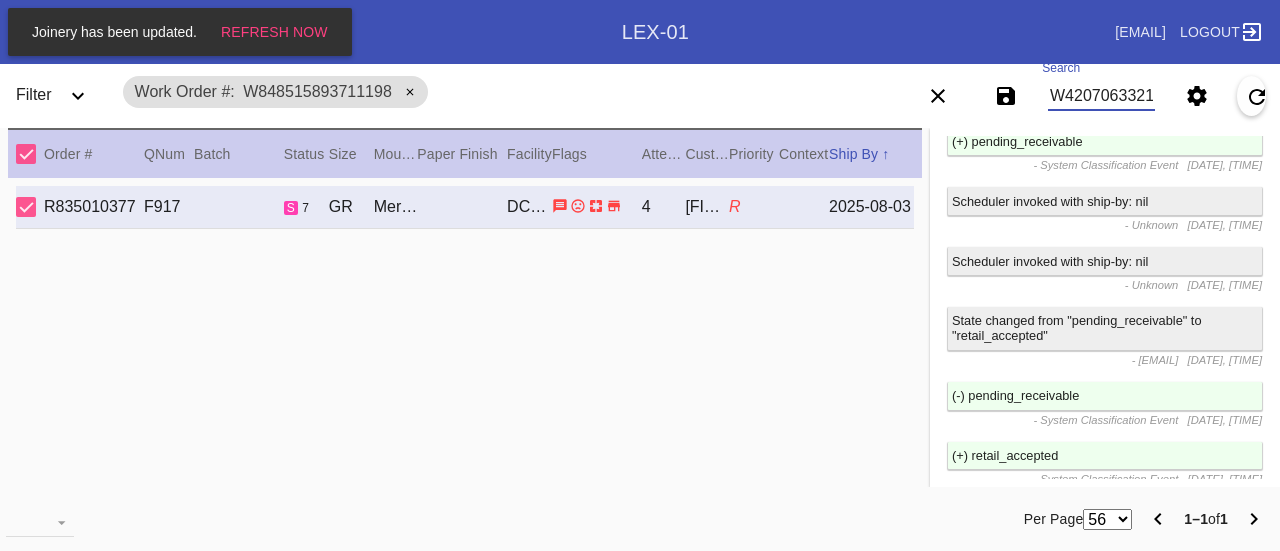 type on "W420706332119570" 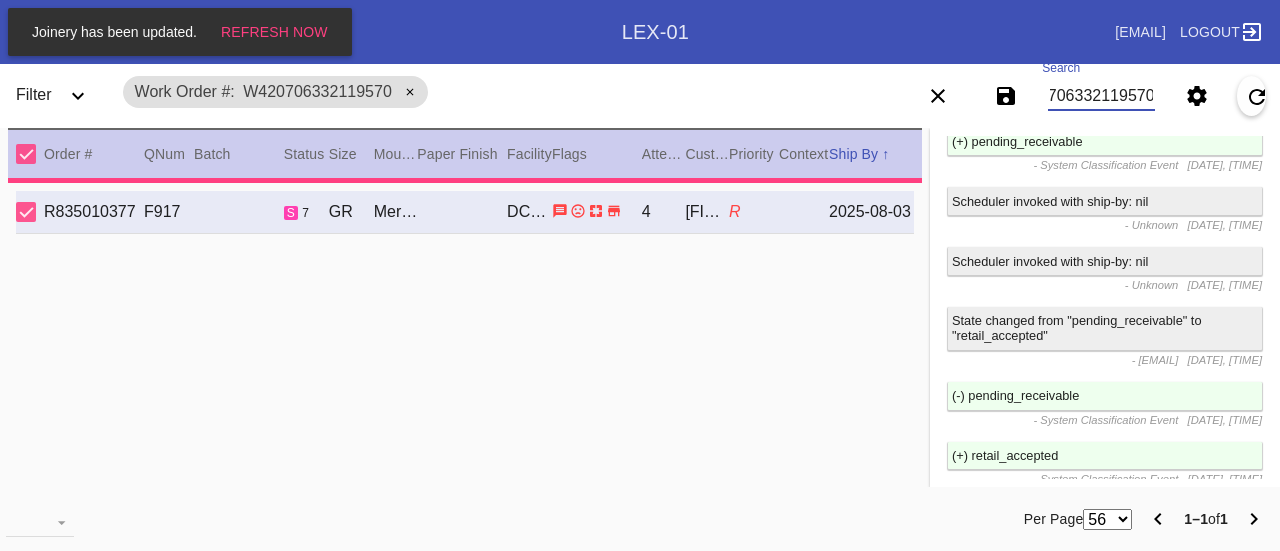 type on "3.5" 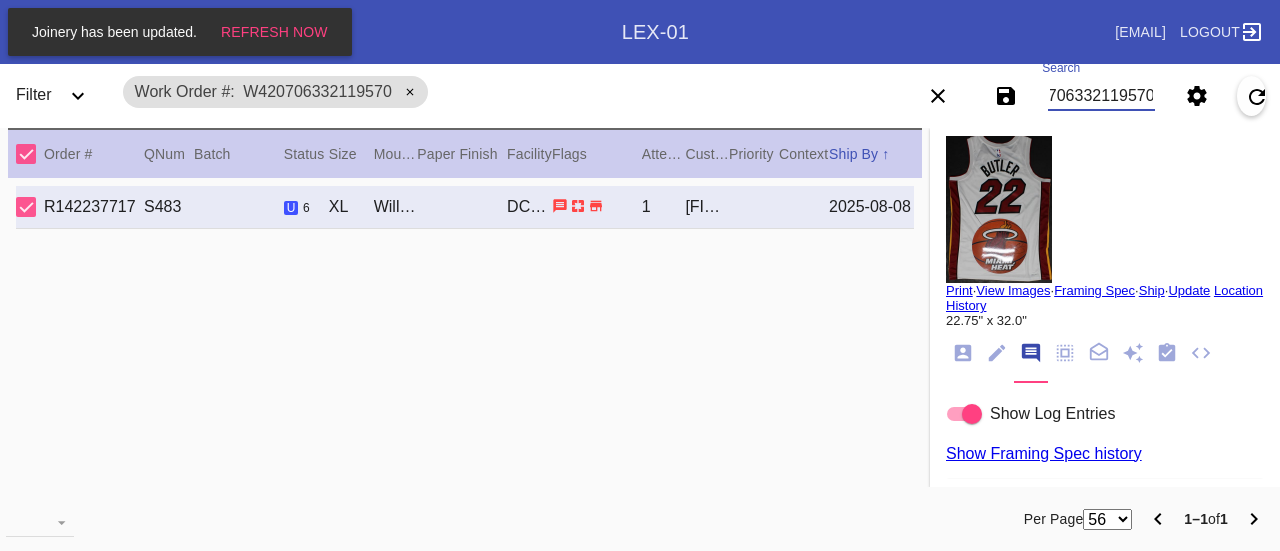 scroll, scrollTop: 0, scrollLeft: 0, axis: both 